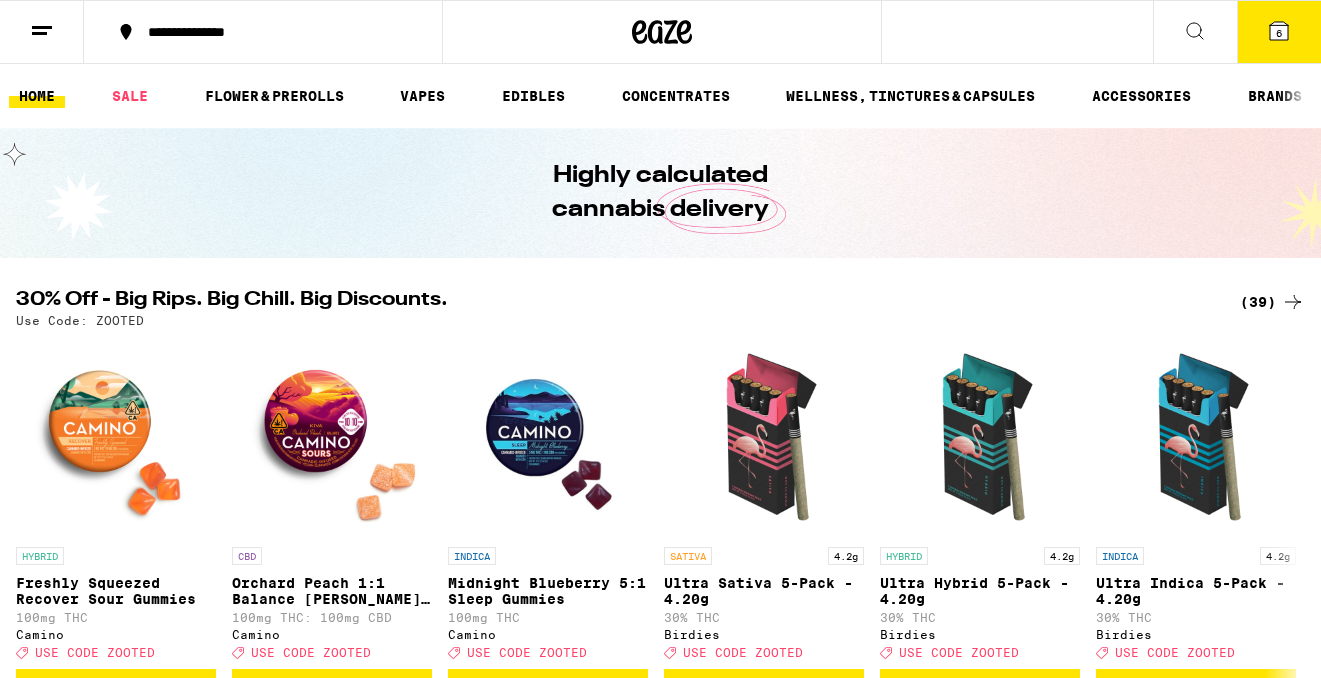 scroll, scrollTop: 0, scrollLeft: 0, axis: both 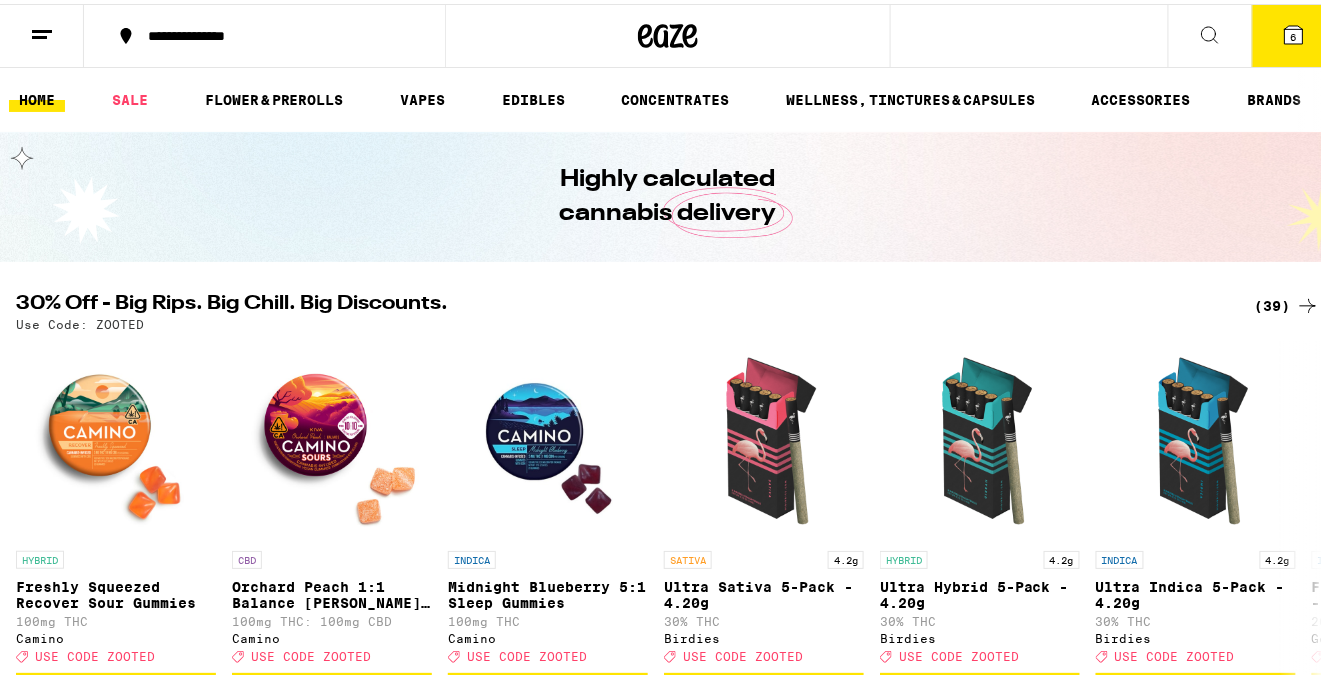 click 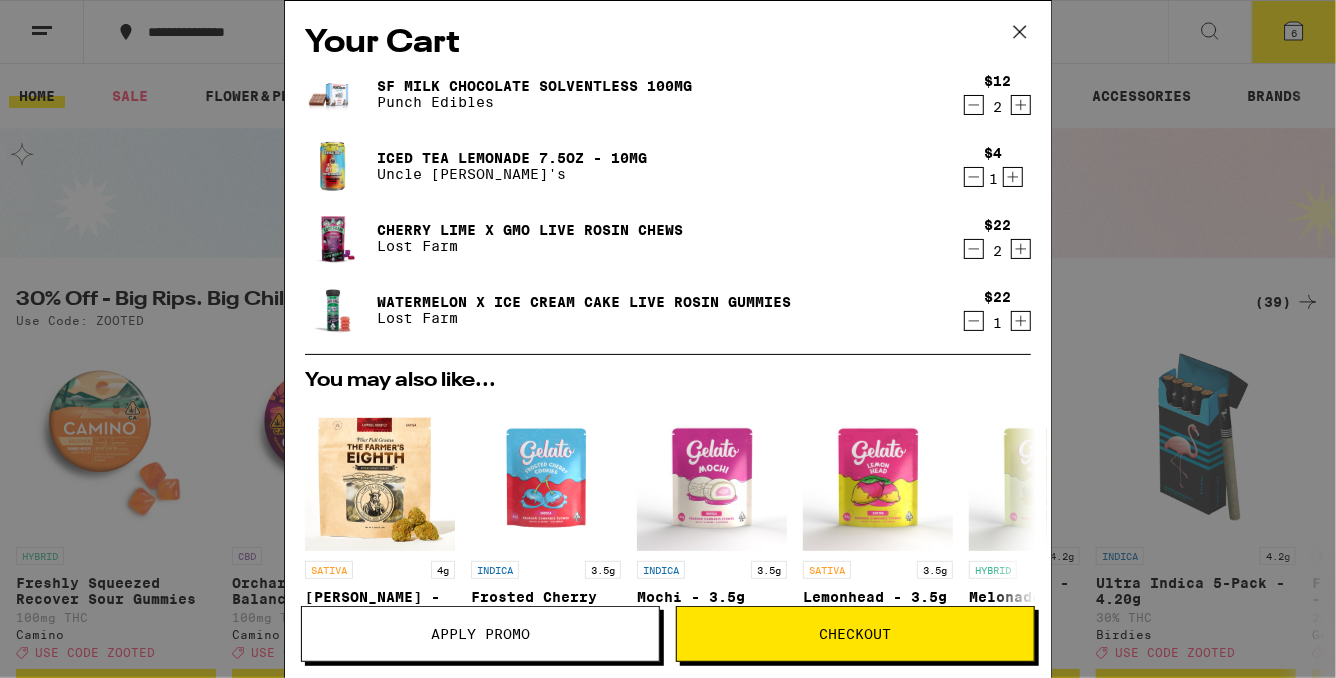 click 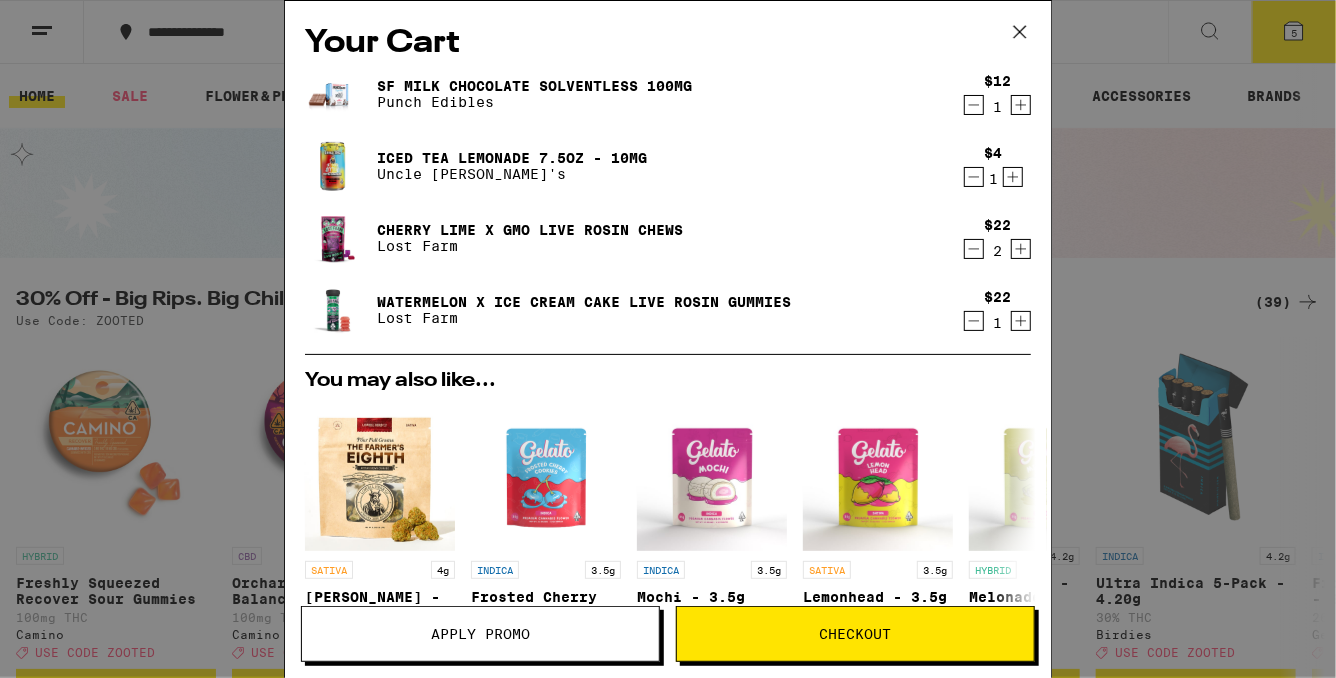 click 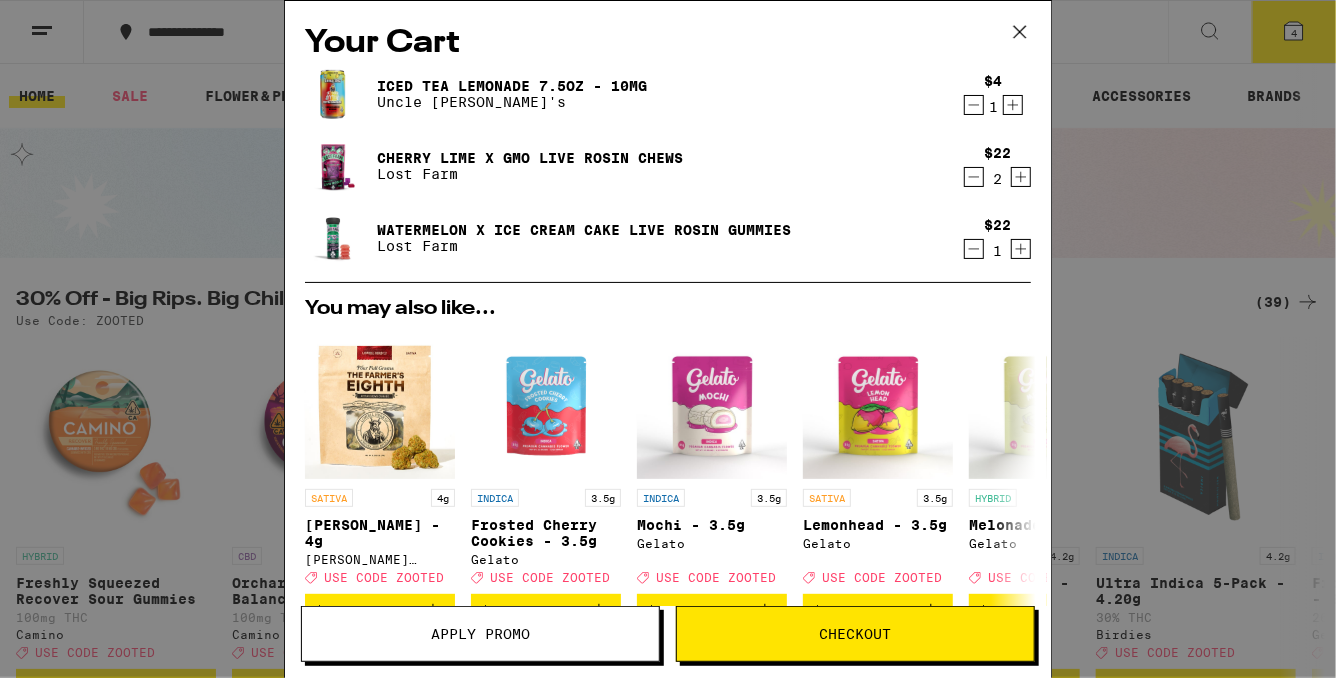 click 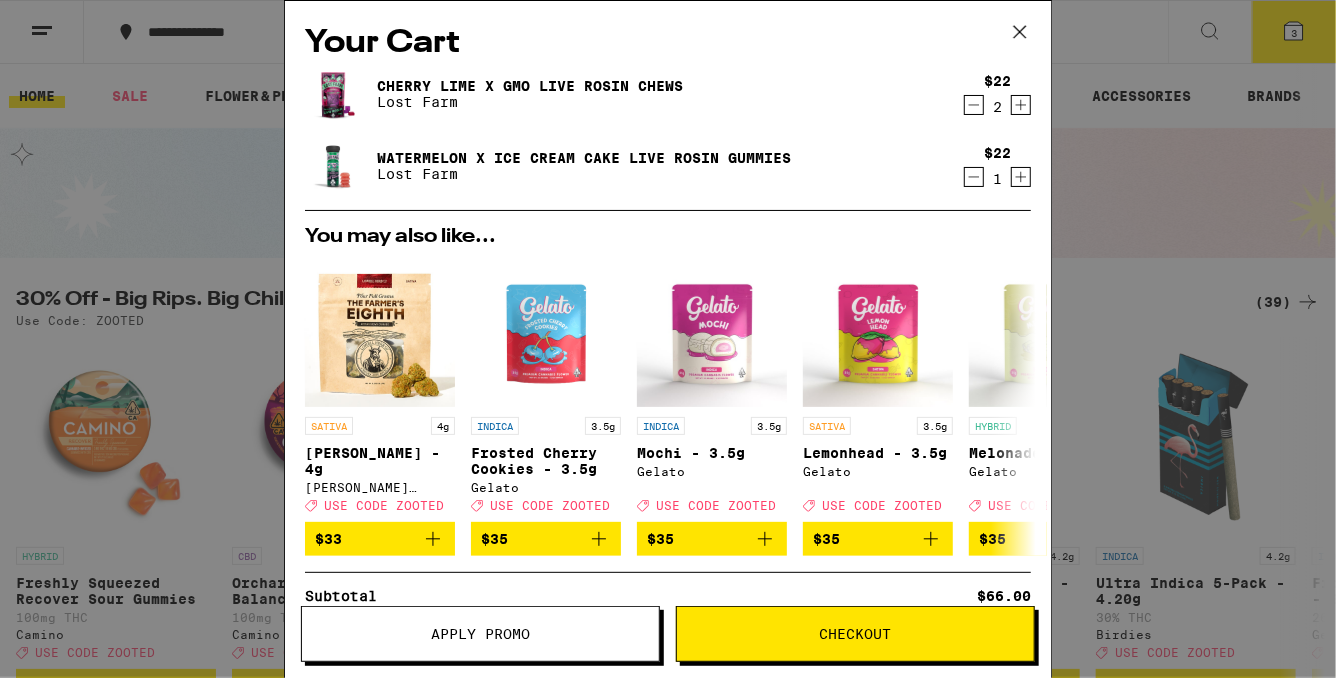 click 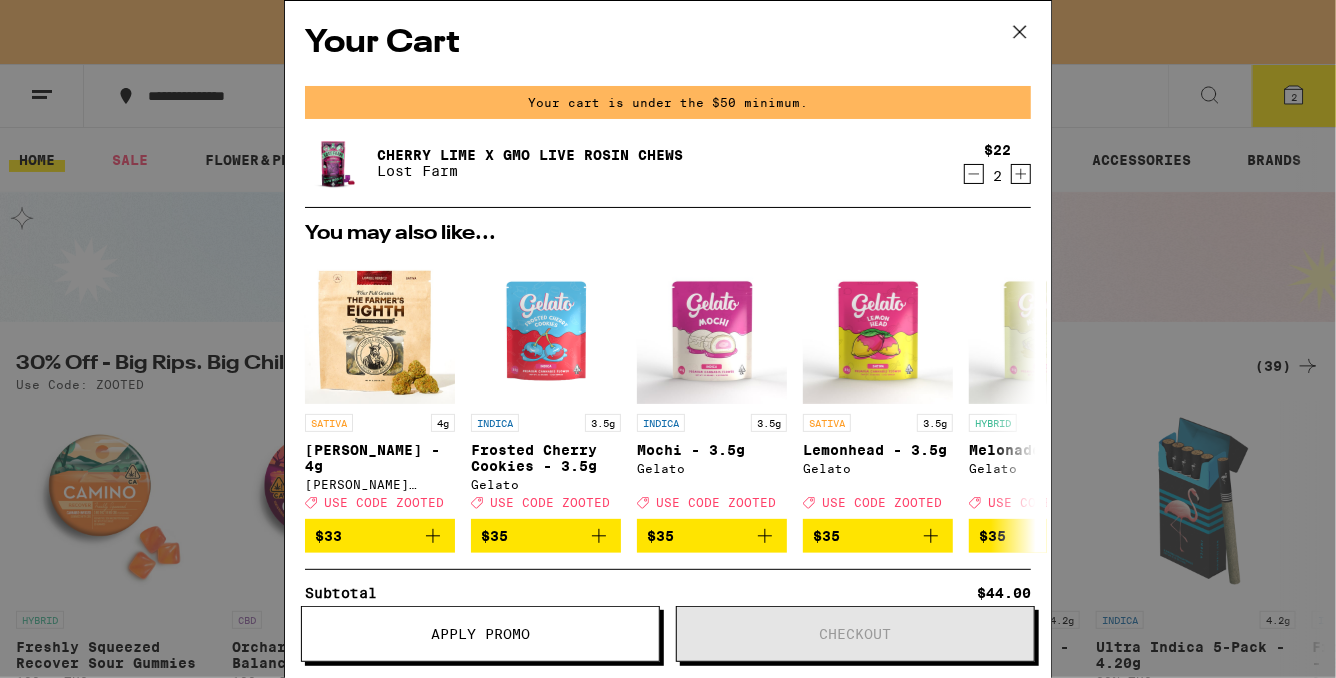 click 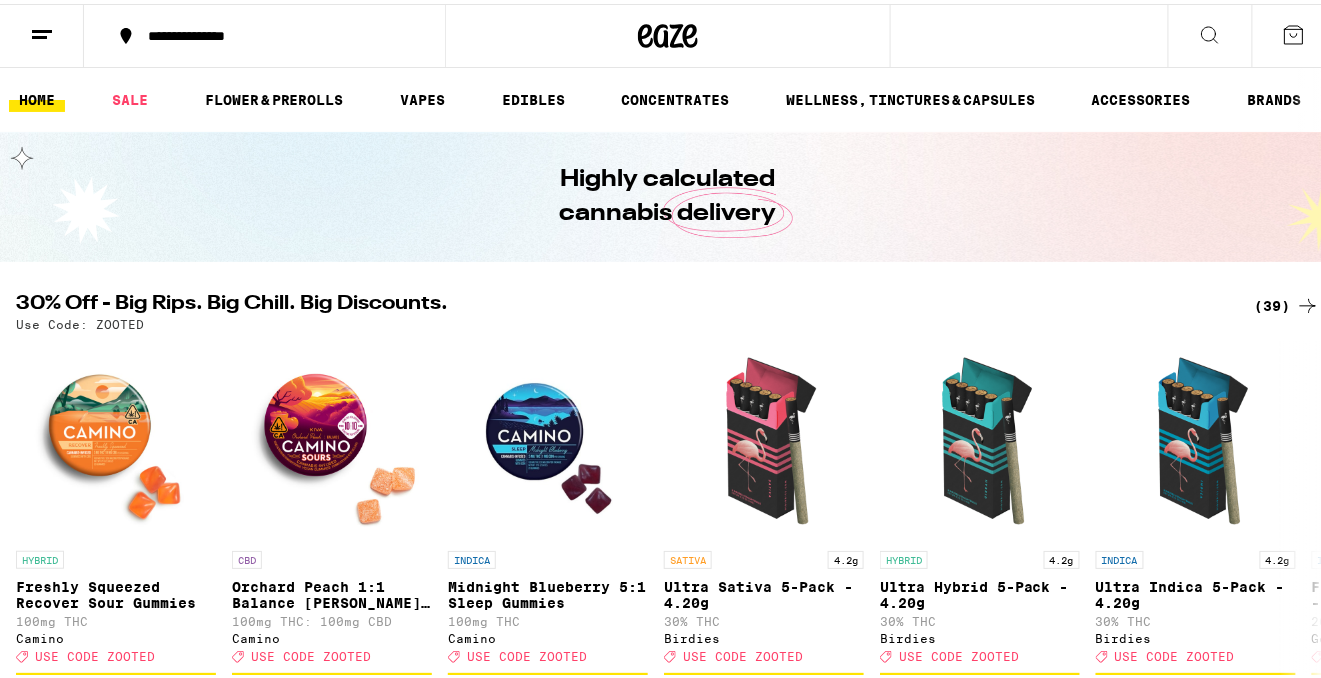 scroll, scrollTop: 0, scrollLeft: 0, axis: both 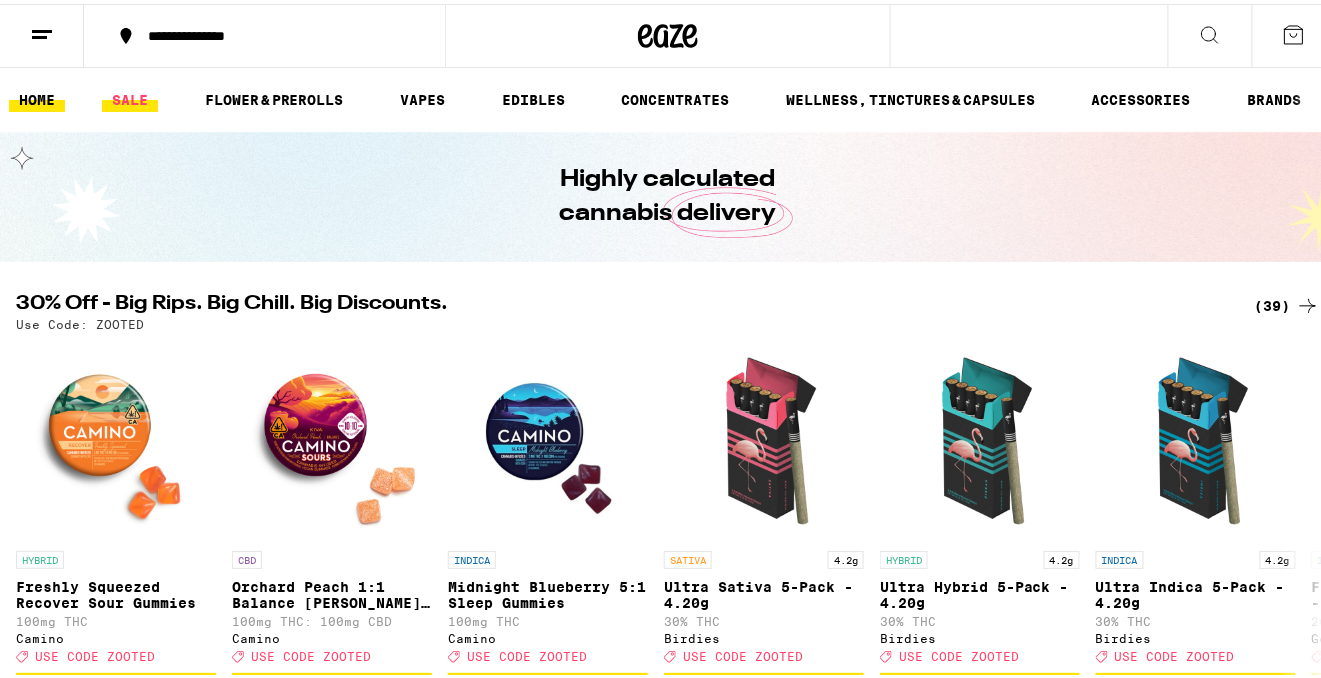 click on "SALE" at bounding box center (130, 96) 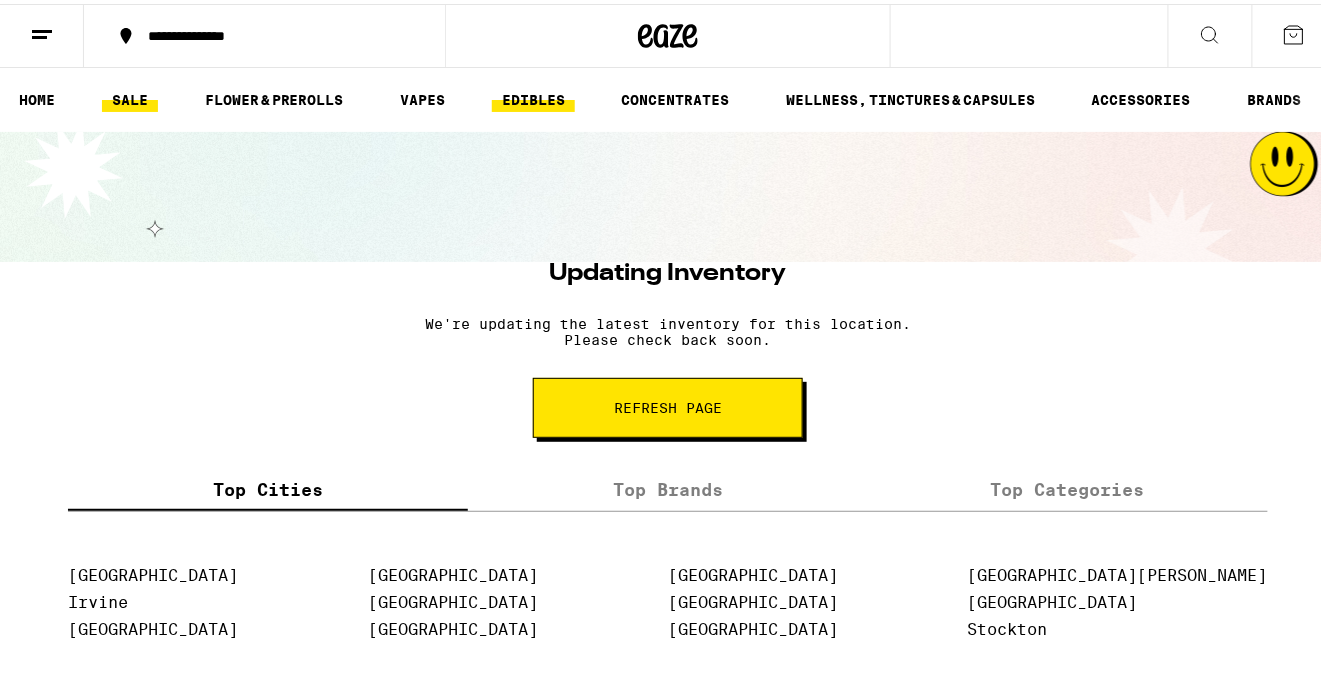 click on "EDIBLES" at bounding box center [533, 96] 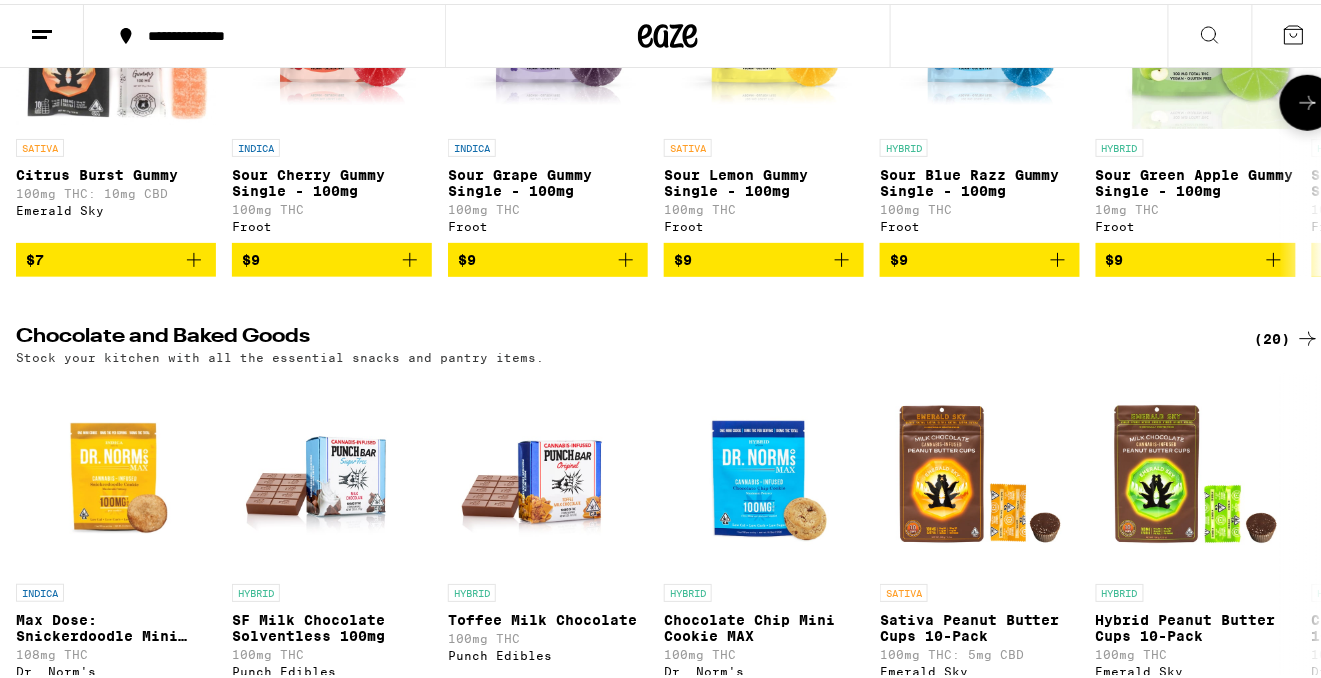 scroll, scrollTop: 0, scrollLeft: 0, axis: both 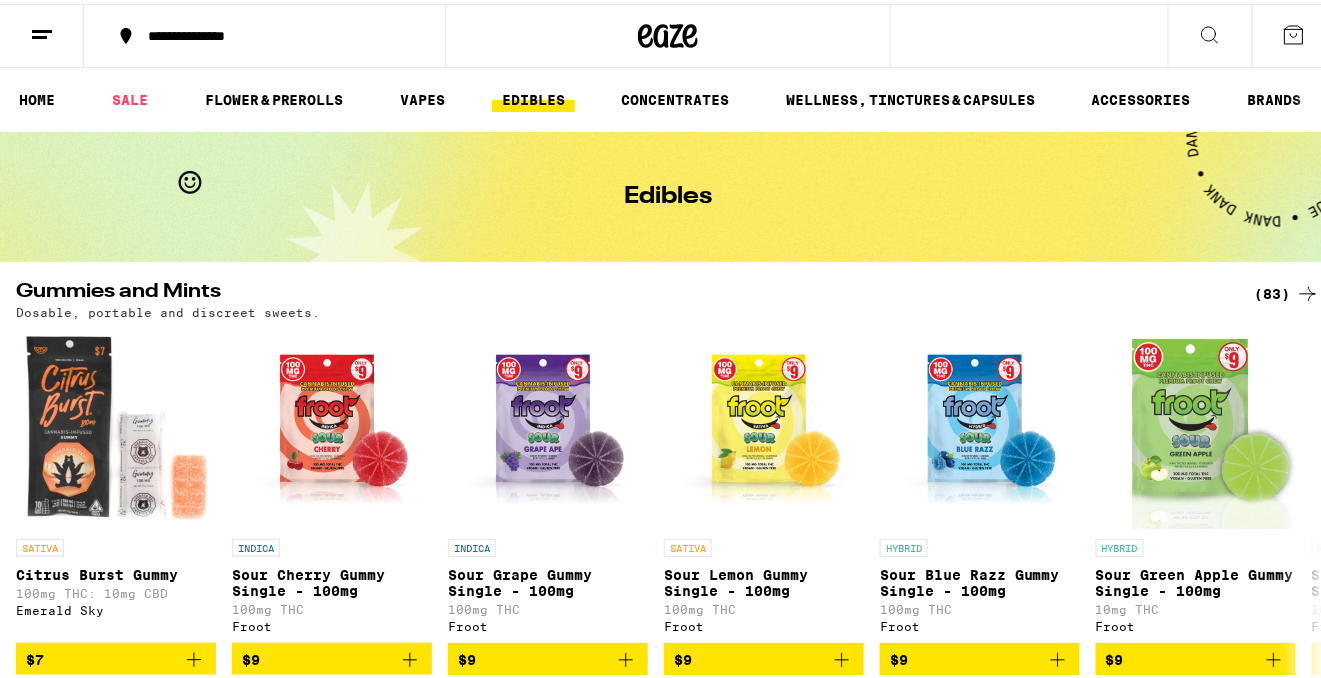 click on "(83)" at bounding box center (1287, 290) 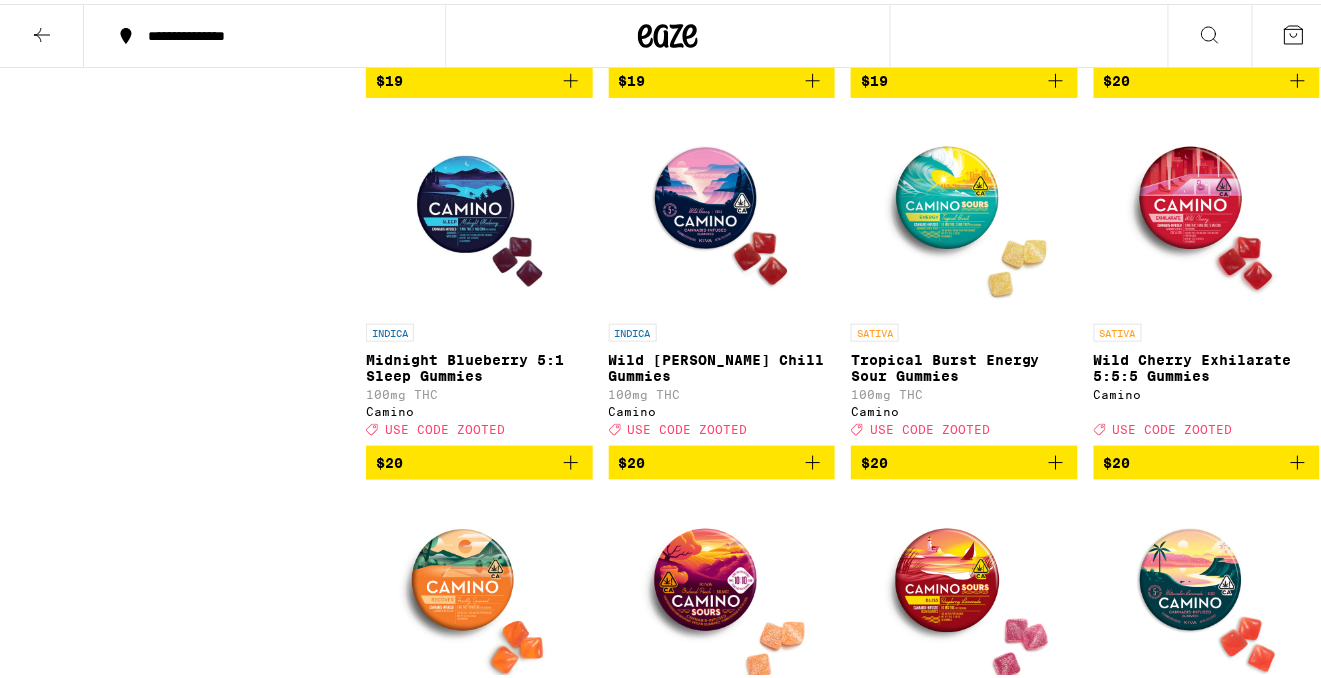 scroll, scrollTop: 4000, scrollLeft: 0, axis: vertical 